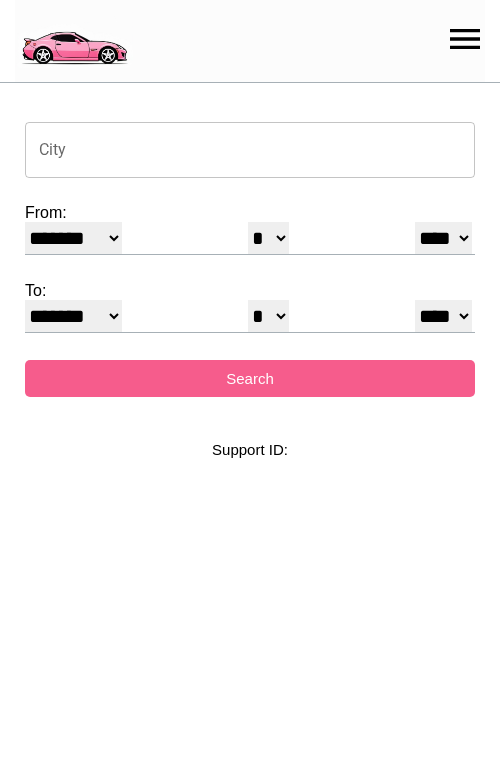 select on "*" 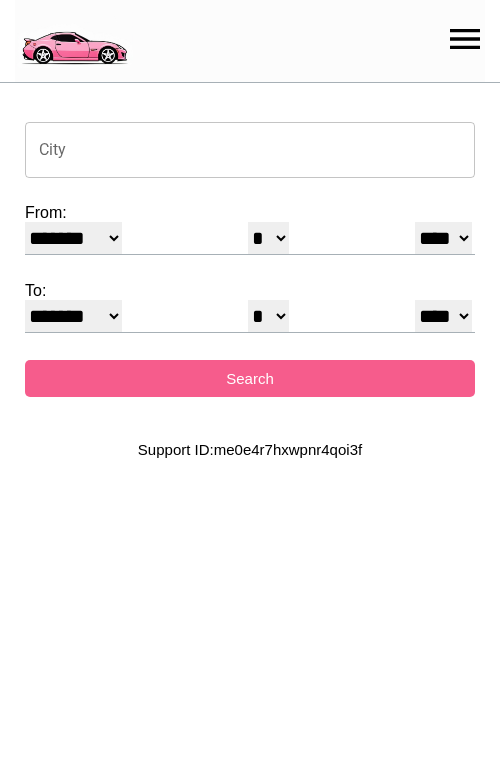 scroll, scrollTop: 0, scrollLeft: 0, axis: both 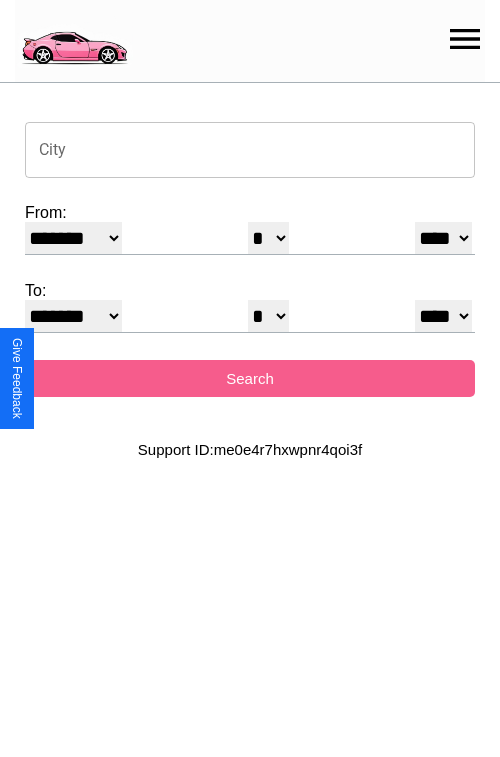 click on "City" at bounding box center (250, 150) 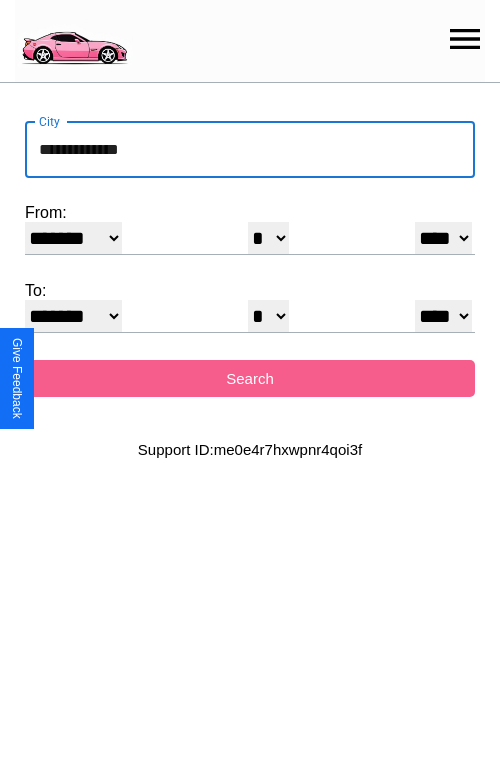 type on "**********" 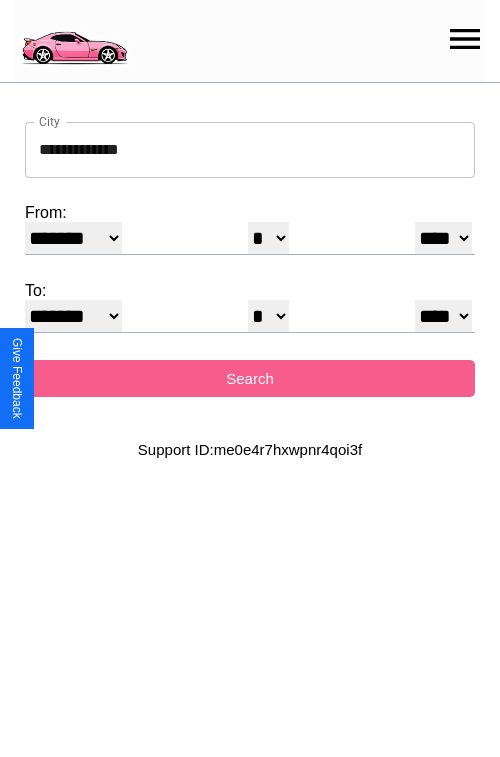 select on "*" 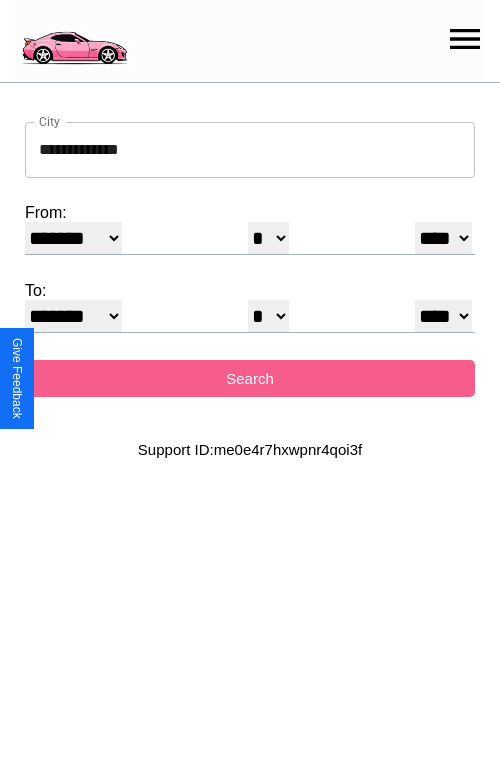 click on "* * * * * * * * * ** ** ** ** ** ** ** ** ** ** ** ** ** ** ** ** ** ** ** ** **" at bounding box center (268, 238) 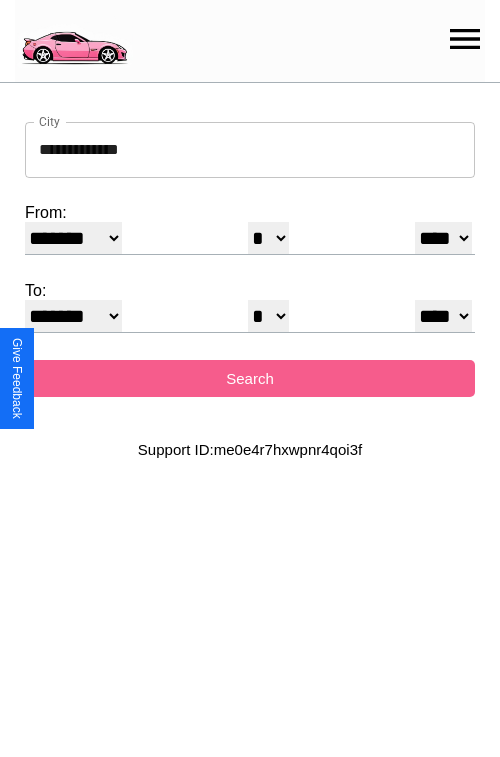 select on "**" 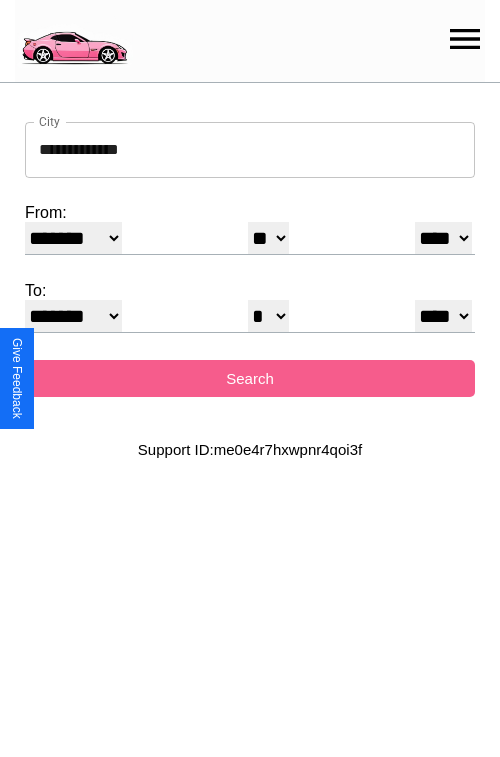 click on "**** **** **** **** **** **** **** **** **** ****" at bounding box center (443, 238) 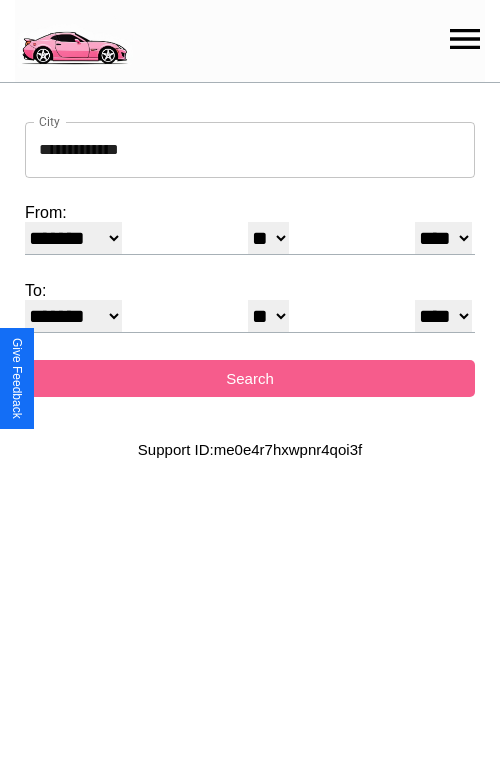 click on "* * * * * * * * * ** ** ** ** ** ** ** ** ** ** ** ** ** ** ** ** ** ** ** ** **" at bounding box center [268, 316] 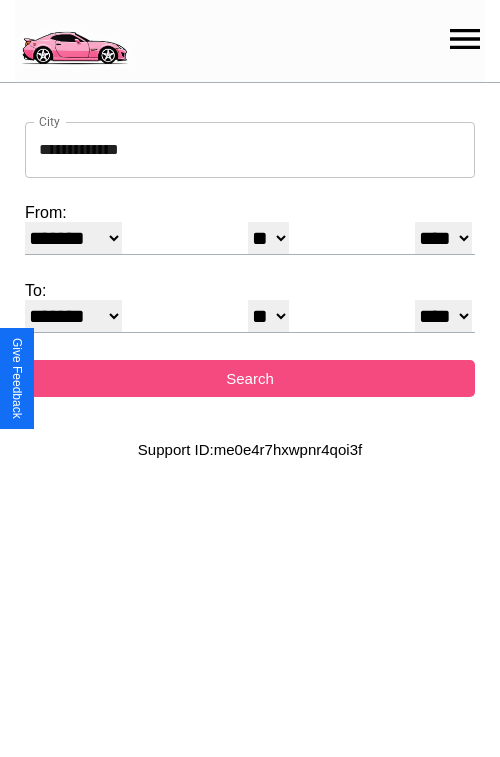 click on "Search" at bounding box center (250, 378) 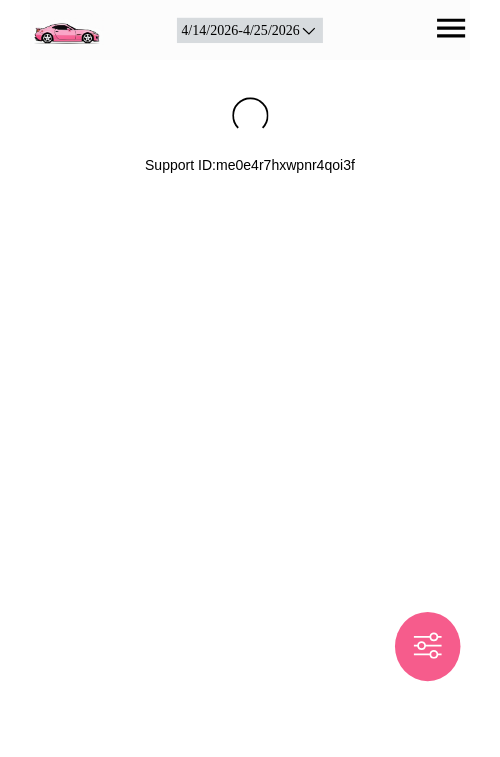scroll, scrollTop: 0, scrollLeft: 0, axis: both 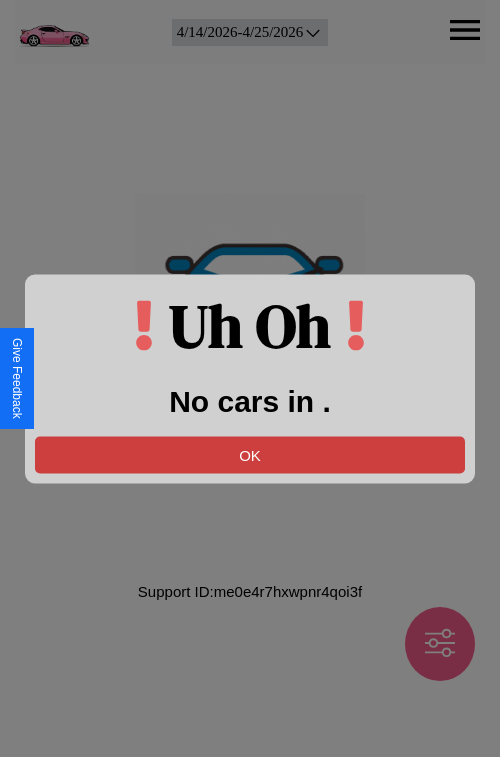 click on "OK" at bounding box center [250, 454] 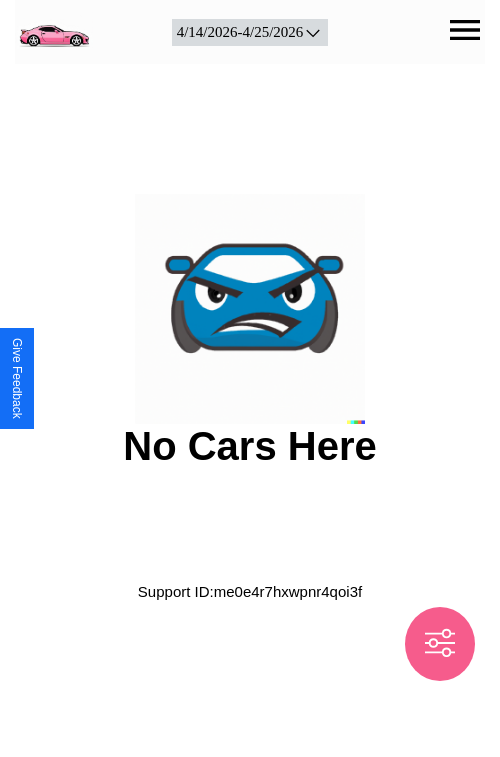 click at bounding box center (54, 30) 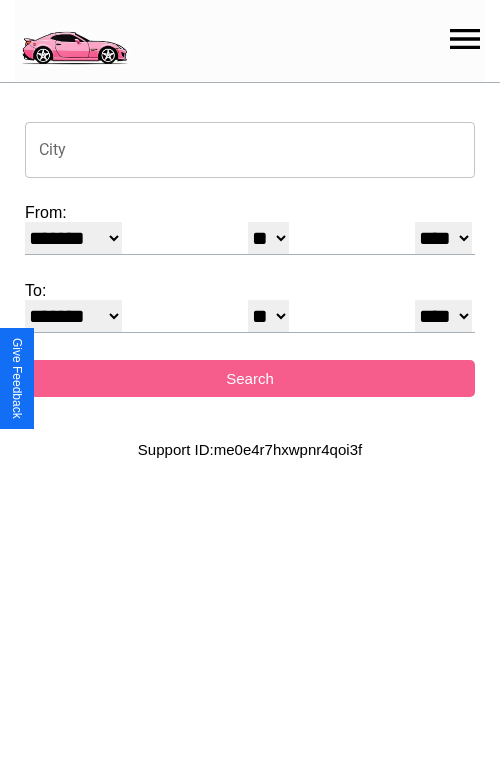 click 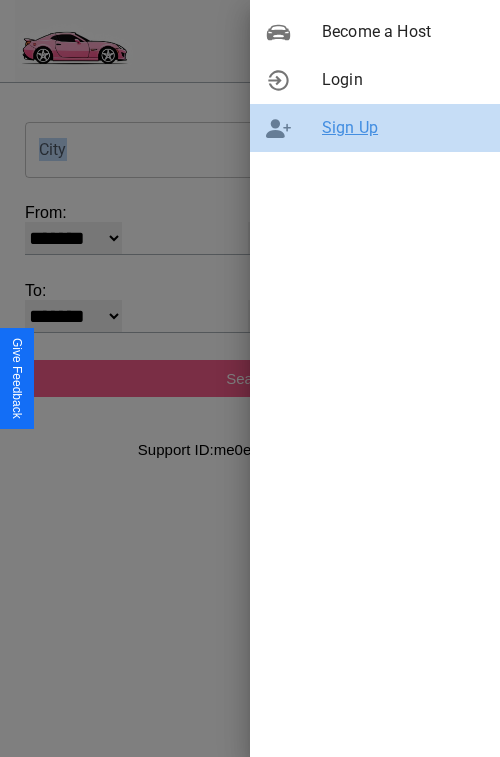 click on "Sign Up" at bounding box center [403, 128] 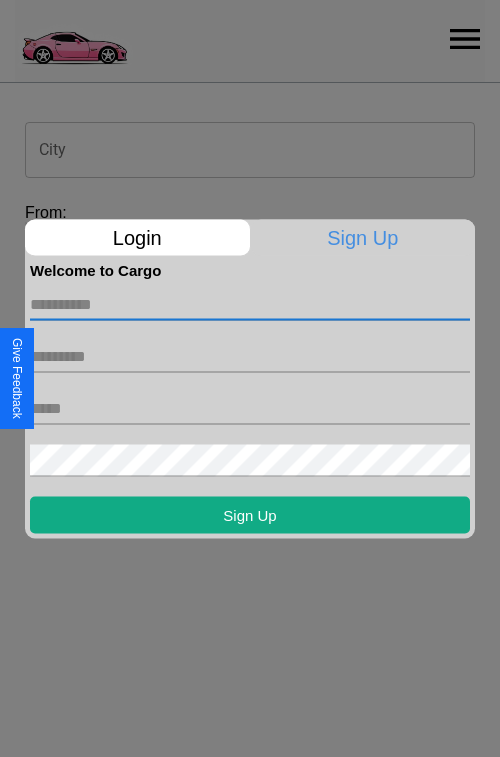 click at bounding box center [250, 304] 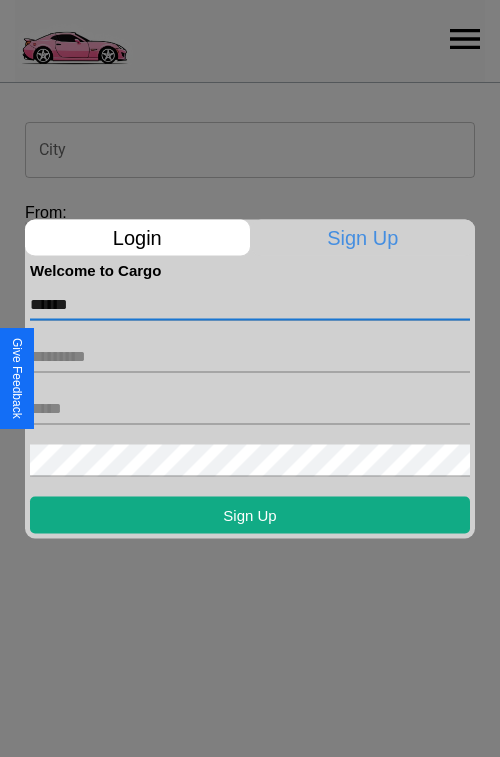 type on "******" 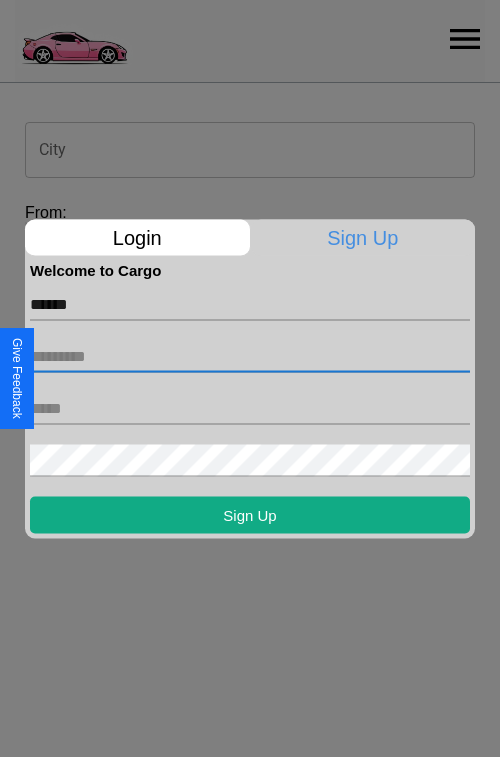 click at bounding box center (250, 356) 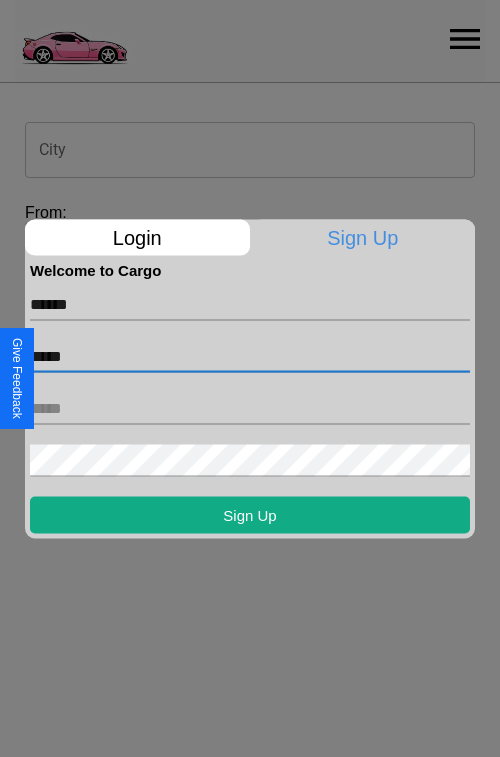 type on "*****" 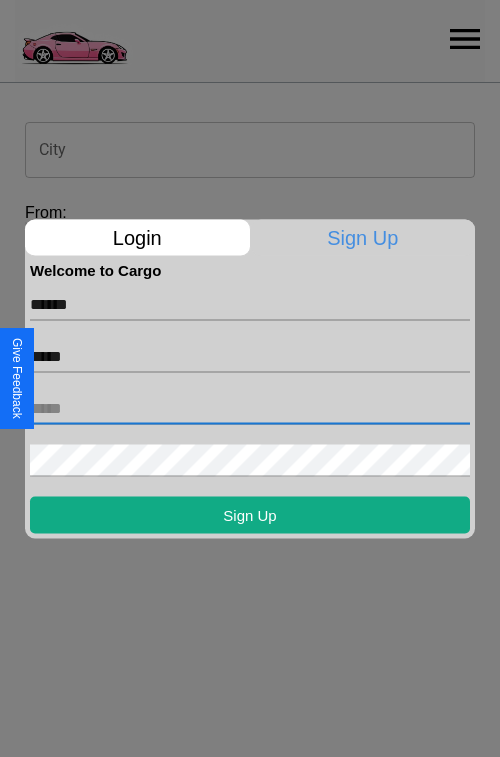 click at bounding box center [250, 408] 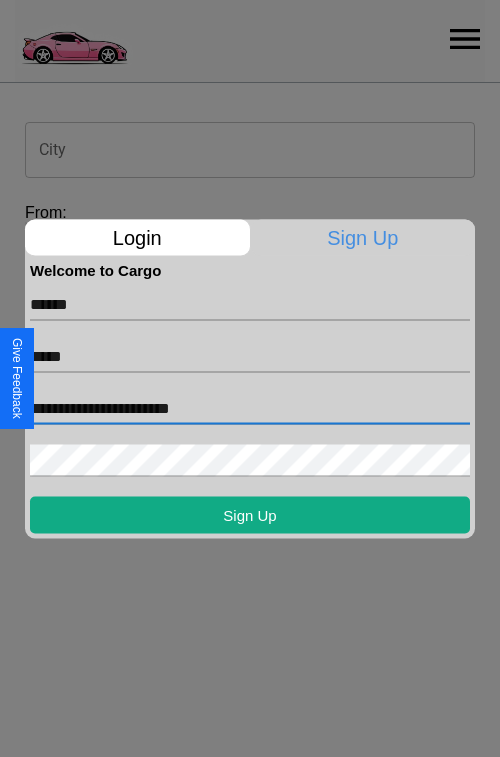 type on "**********" 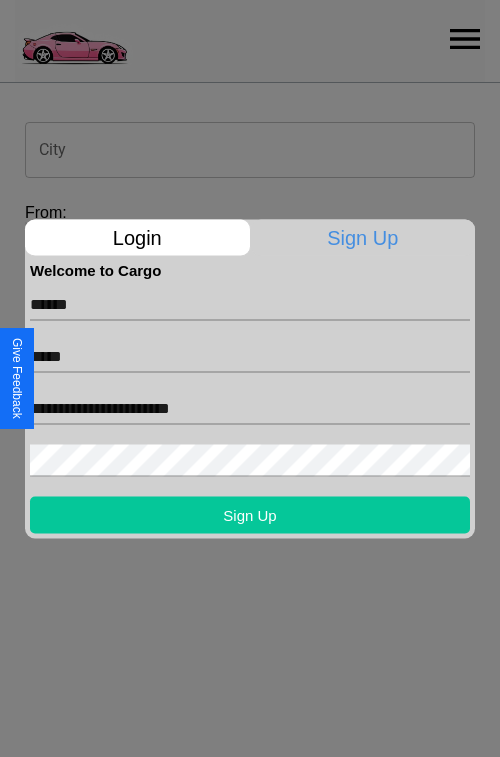 click on "Sign Up" at bounding box center (250, 514) 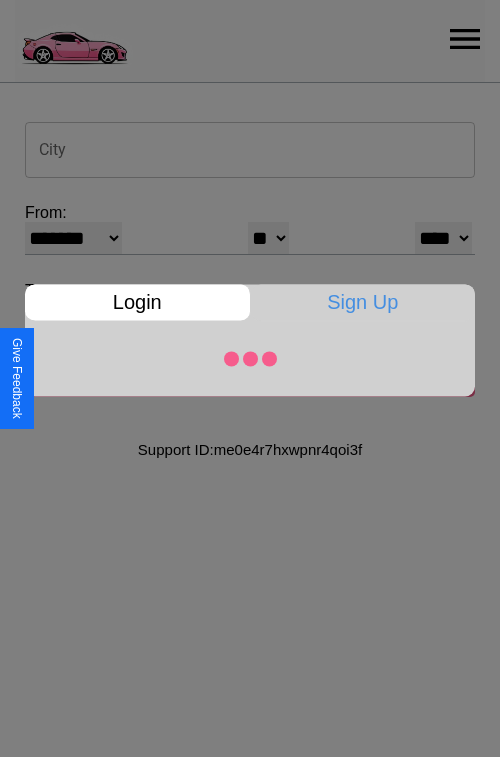 select on "*" 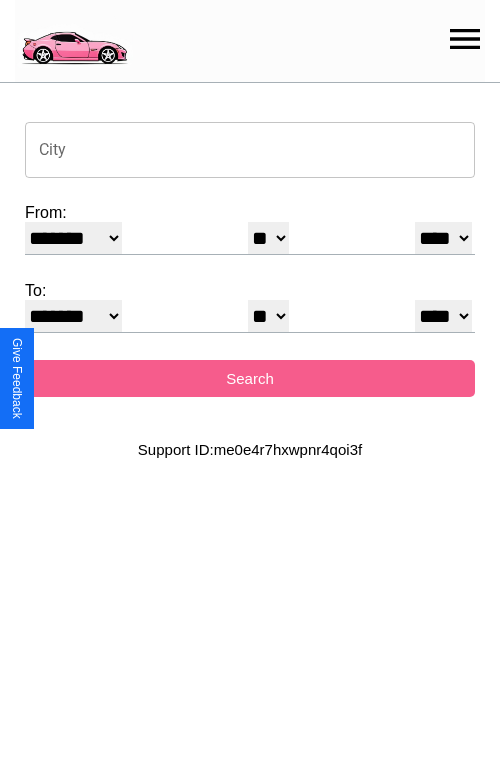 select on "**" 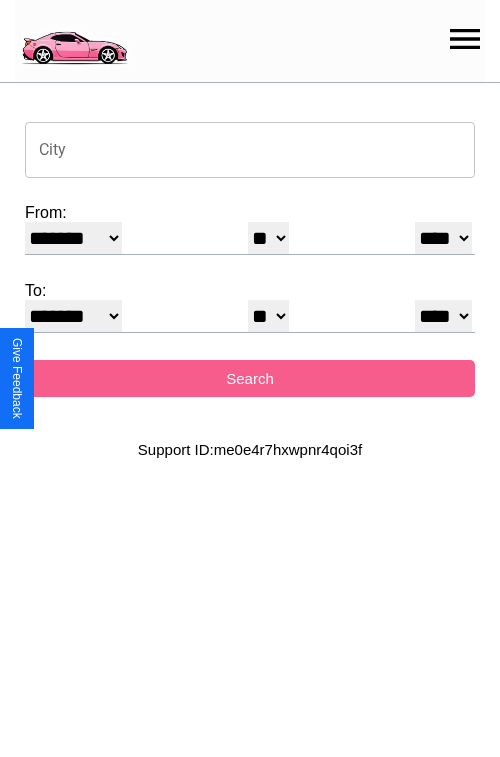 select on "*" 